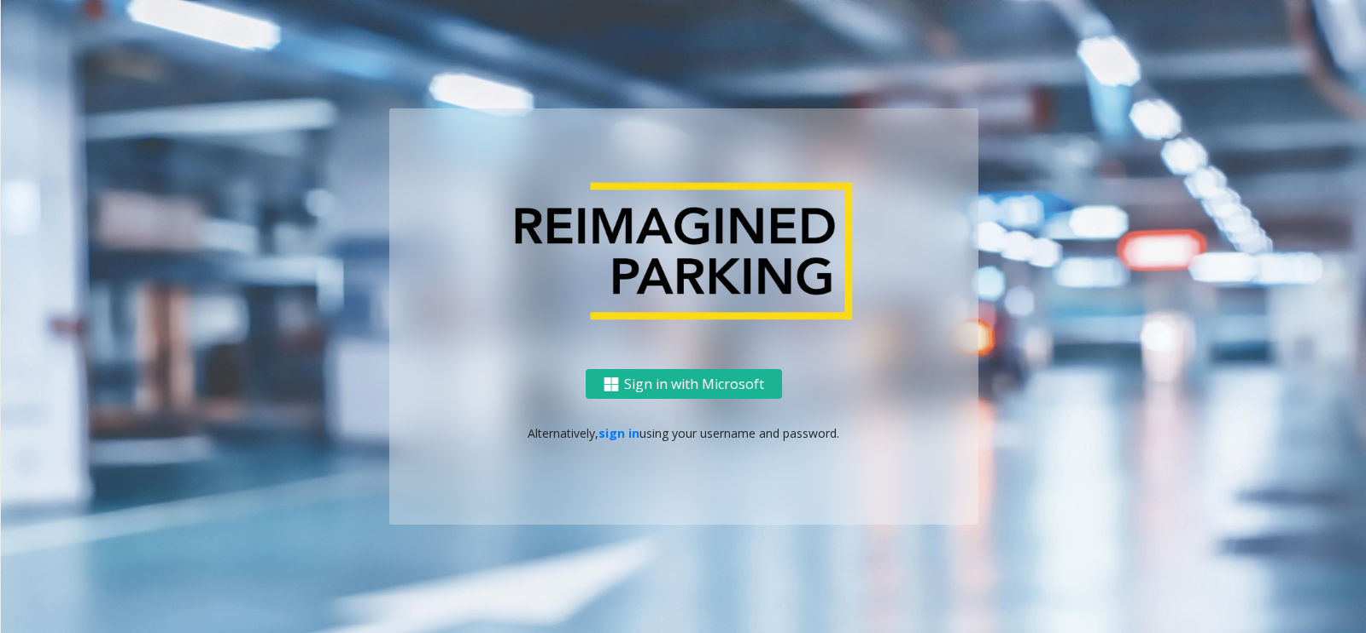 scroll, scrollTop: 0, scrollLeft: 0, axis: both 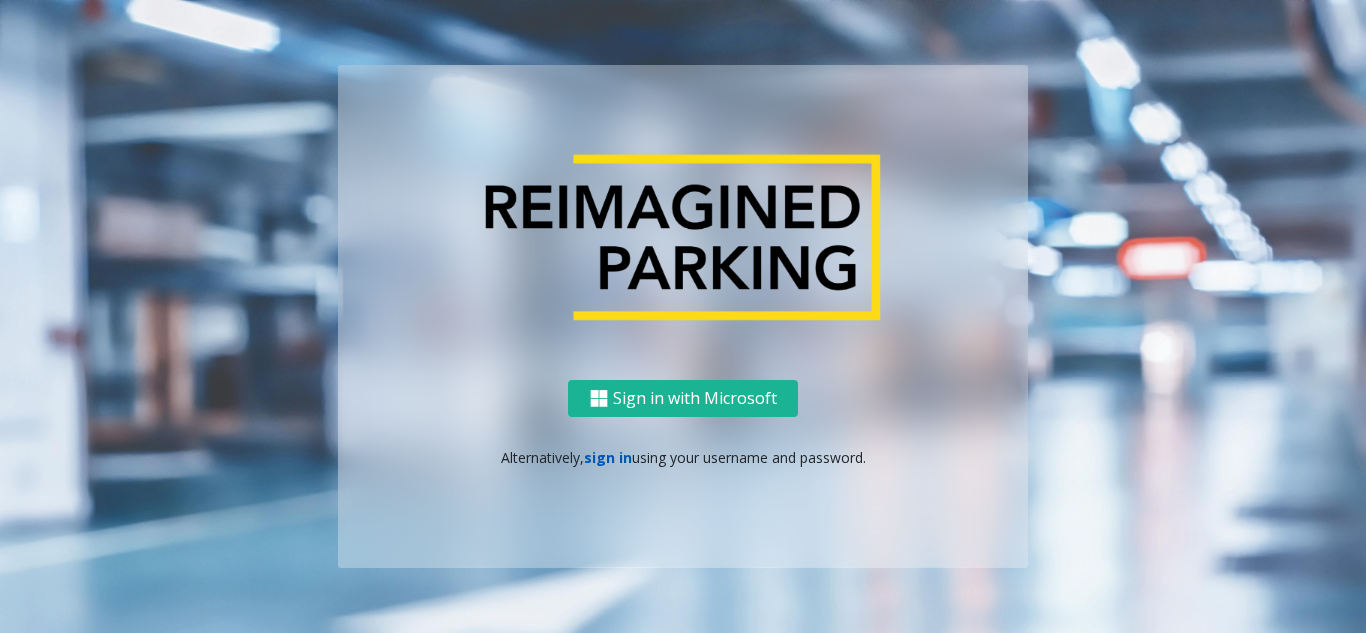 click on "sign in" 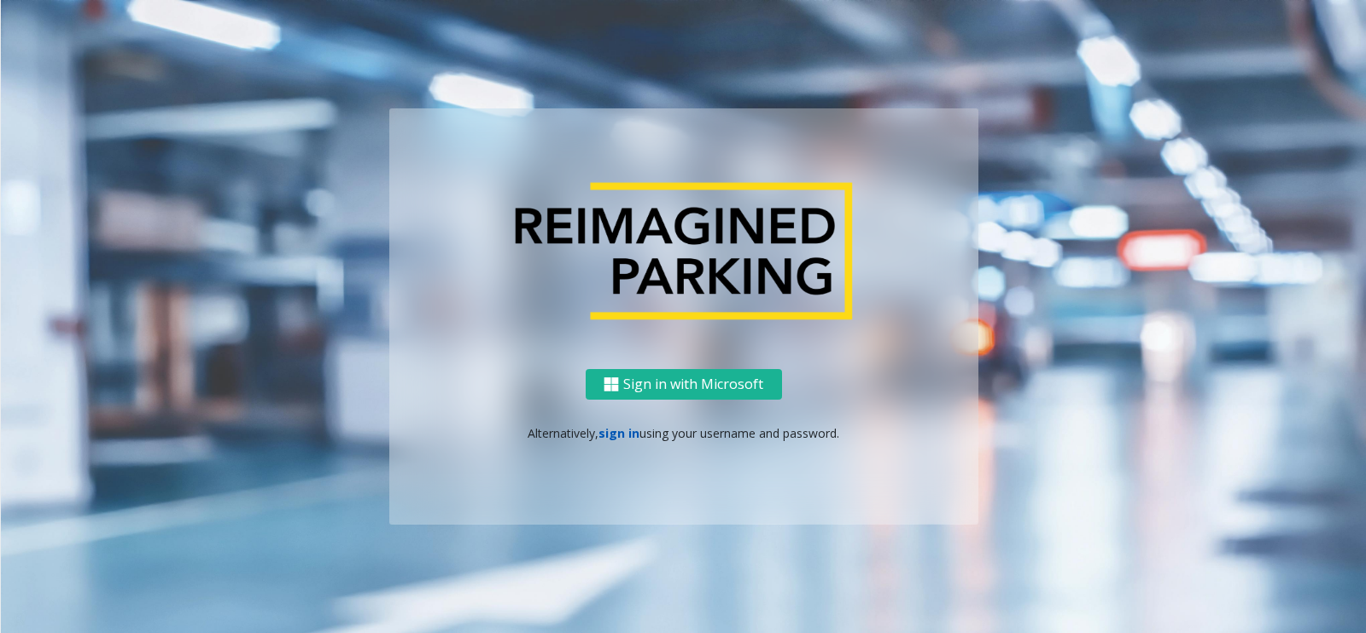 click 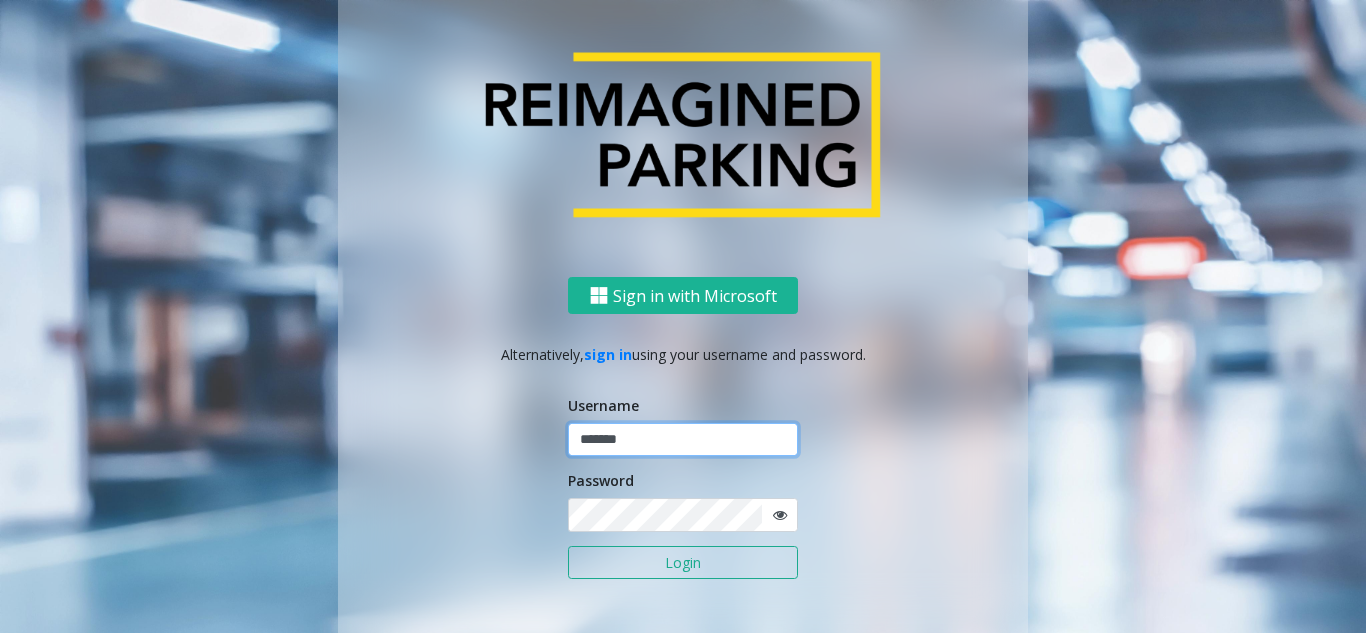 type on "*******" 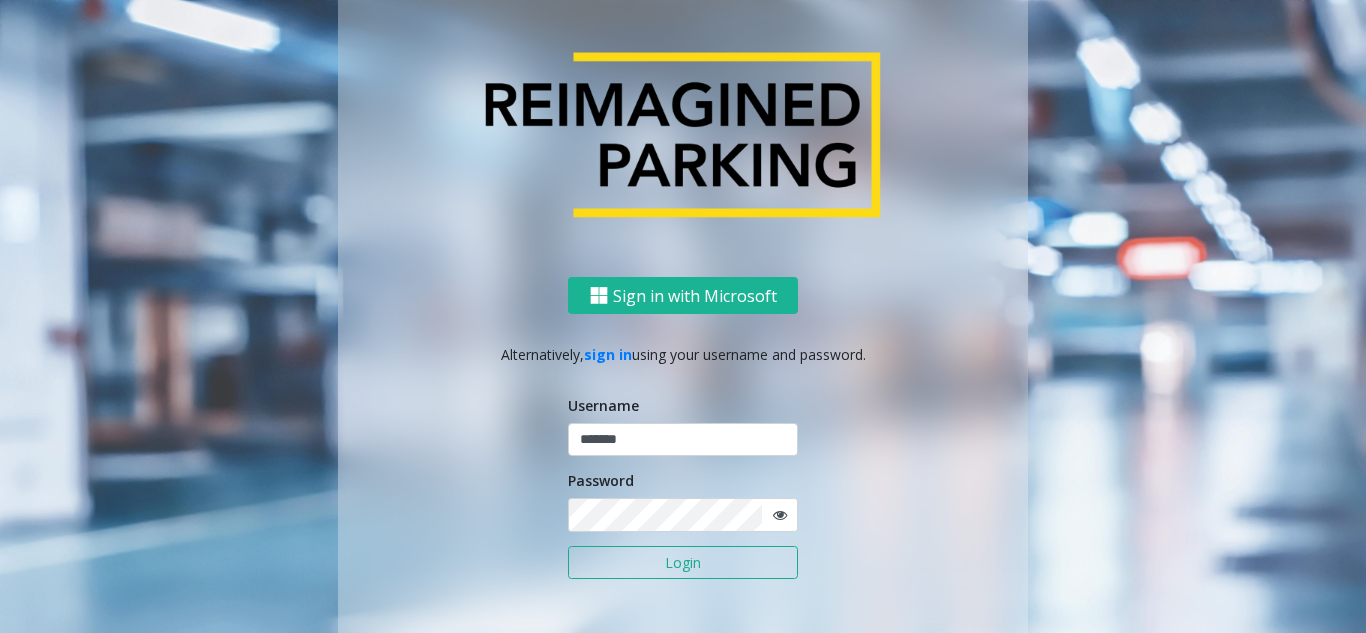 click on "Login" 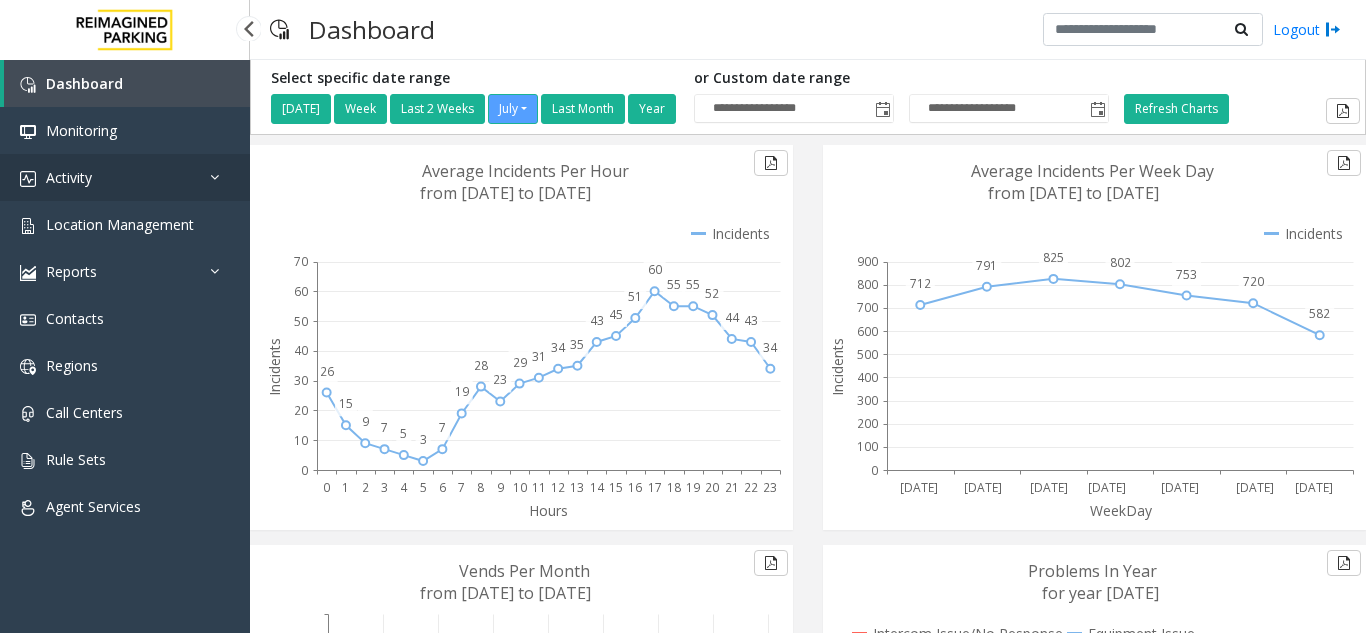 click on "Activity" at bounding box center (125, 177) 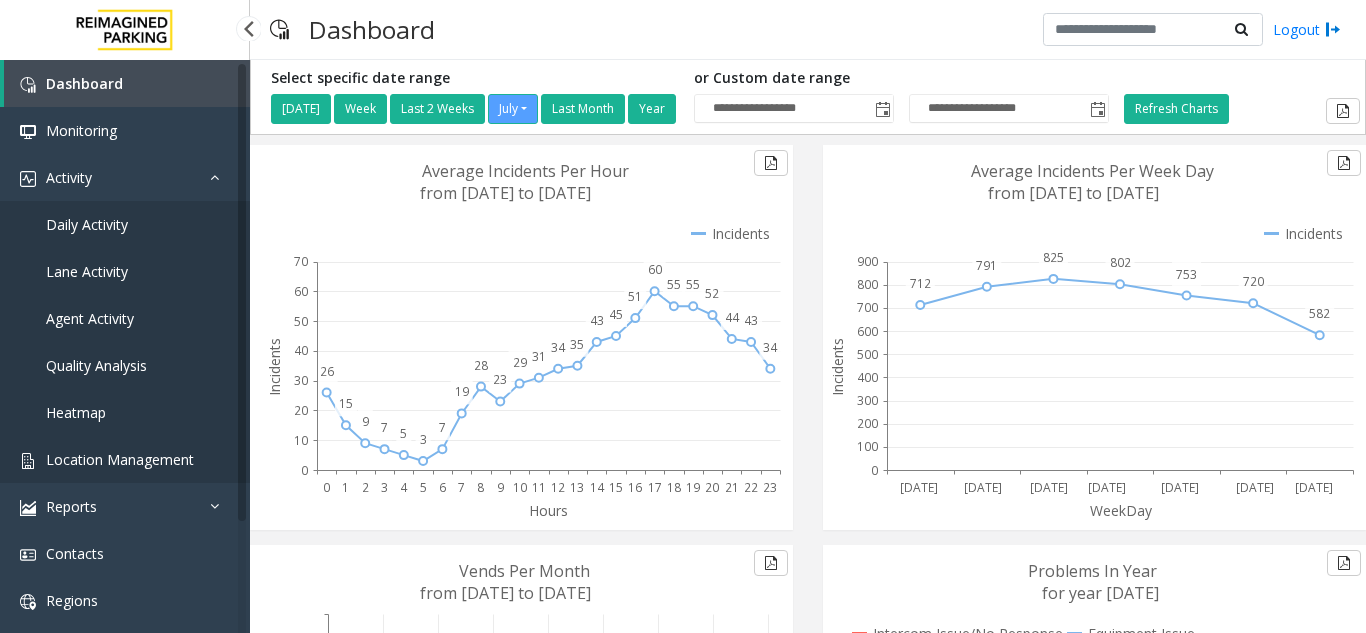click on "Location Management" at bounding box center [120, 459] 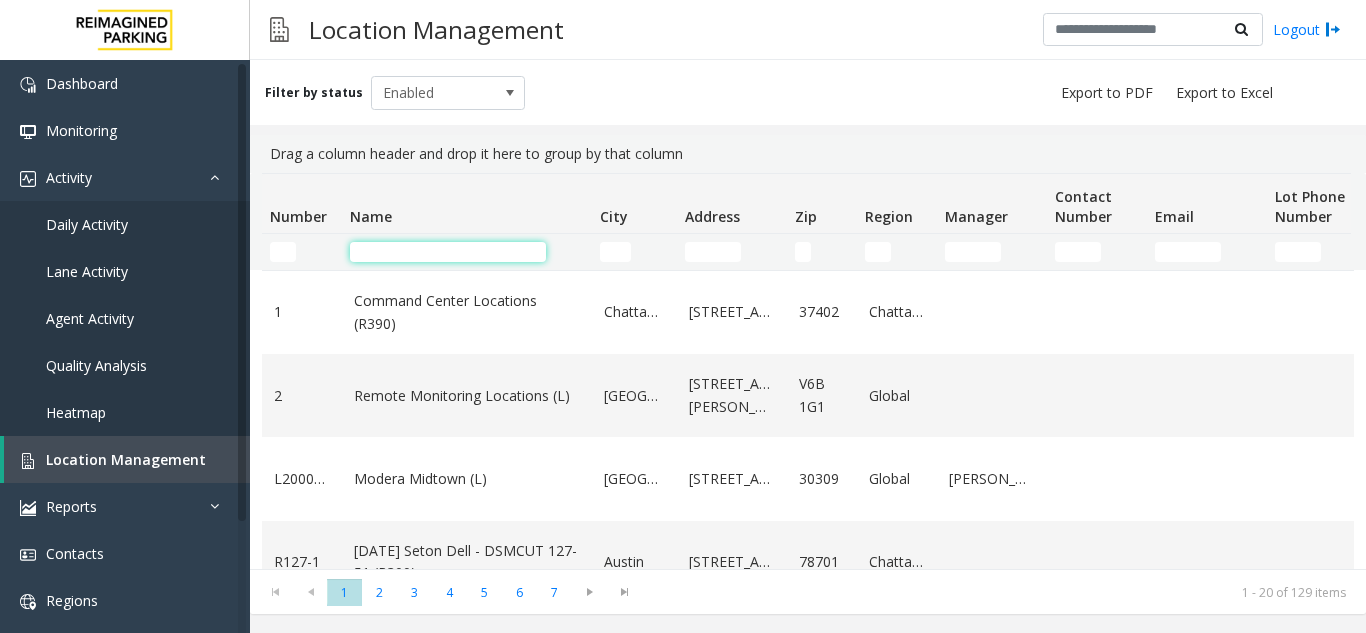 click 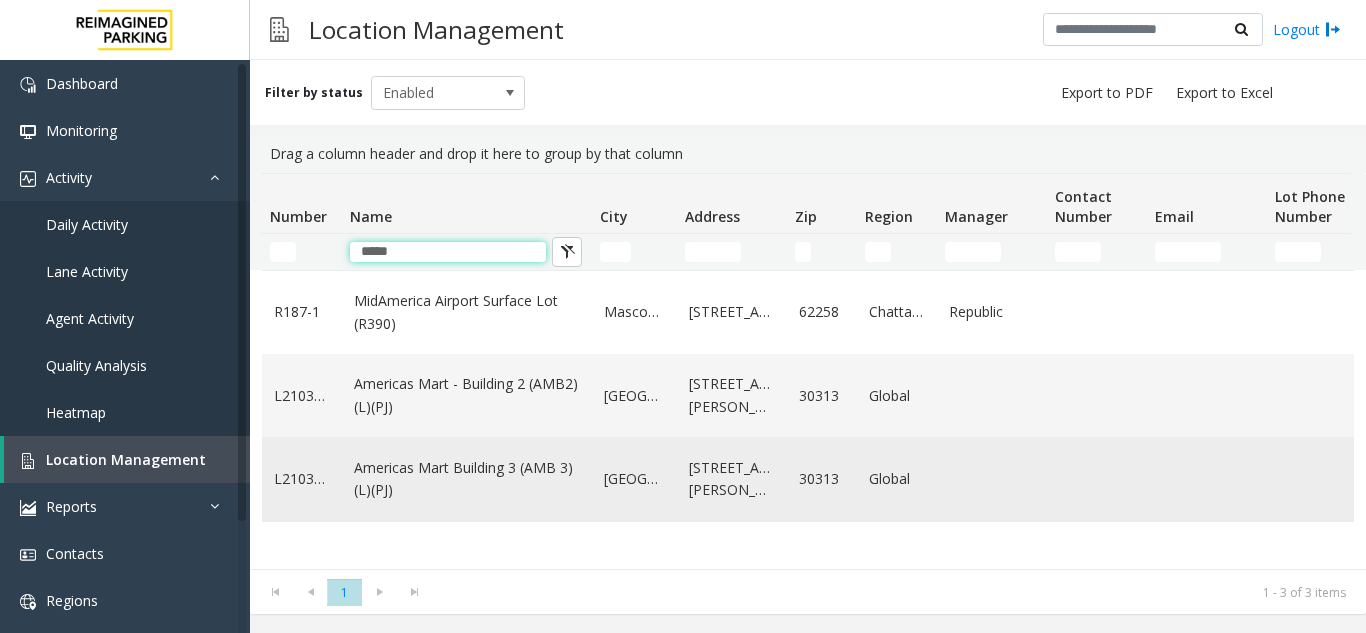 type on "*****" 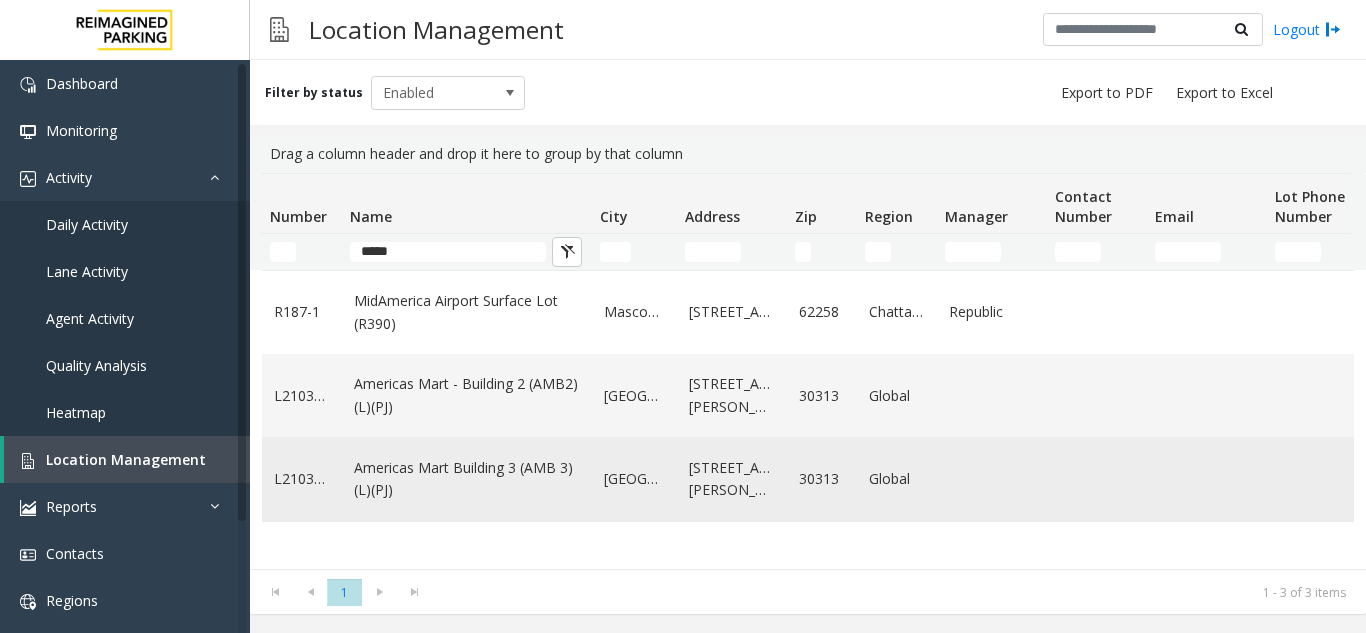 click on "Americas Mart Building  3 (AMB 3) (L)(PJ)" 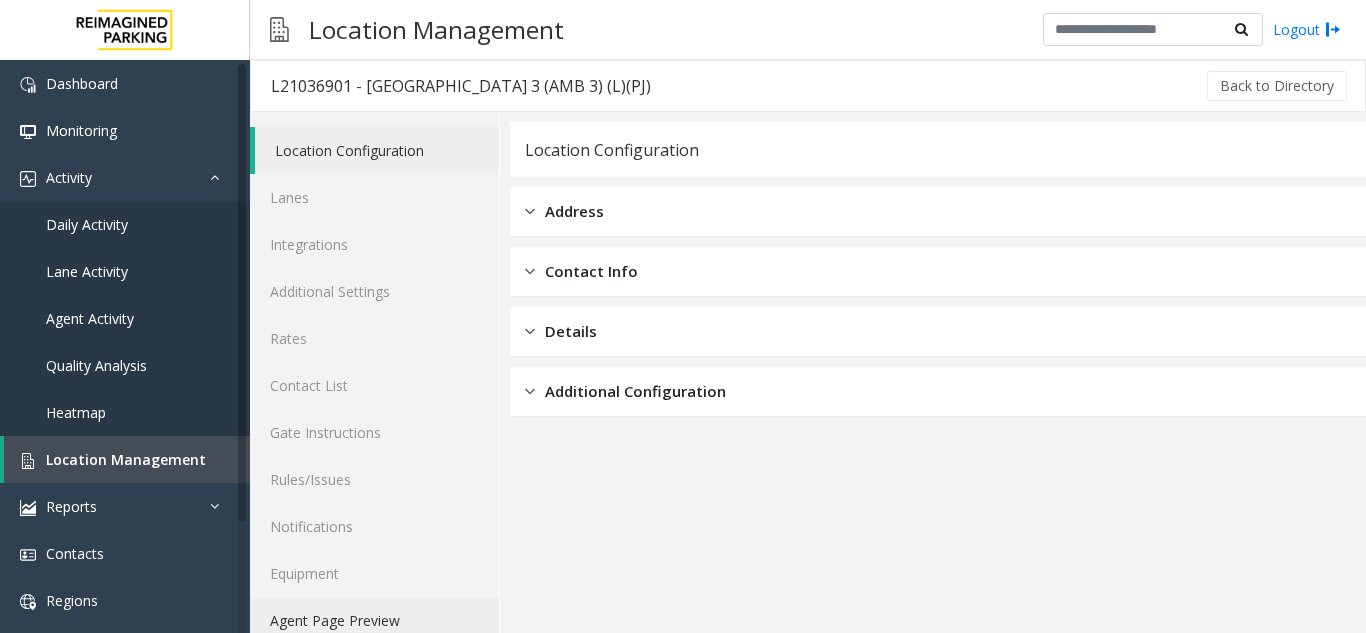 click on "Agent Page Preview" 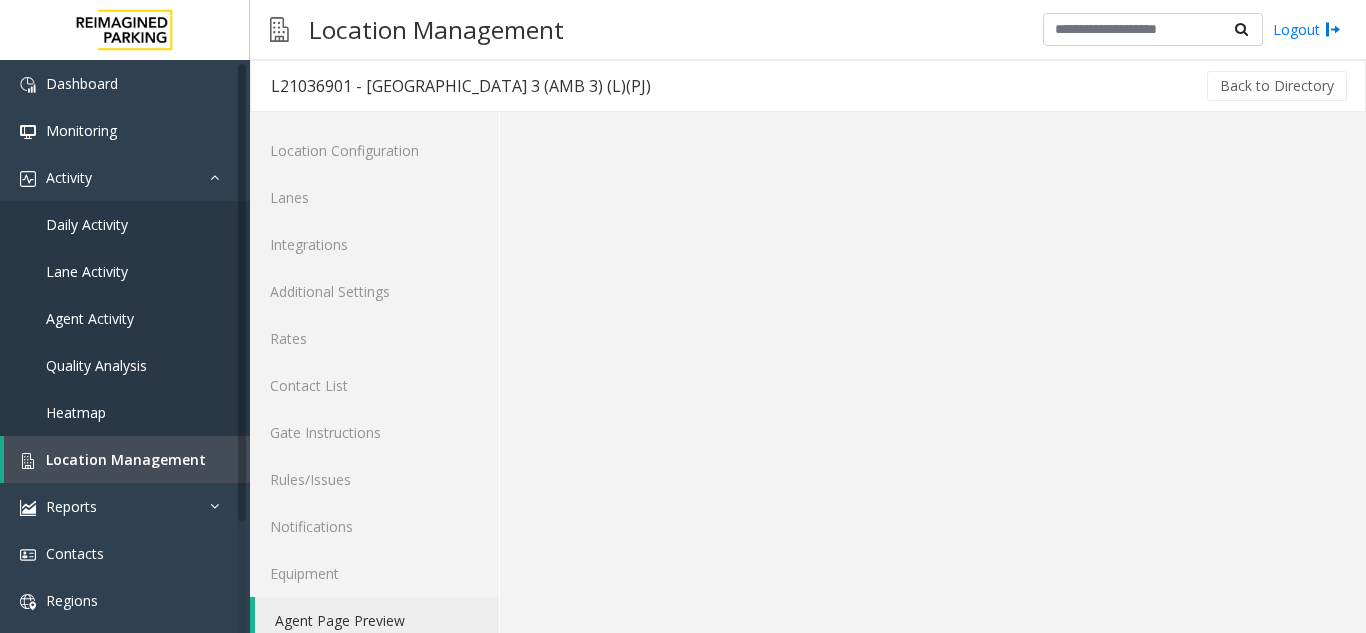 scroll, scrollTop: 26, scrollLeft: 0, axis: vertical 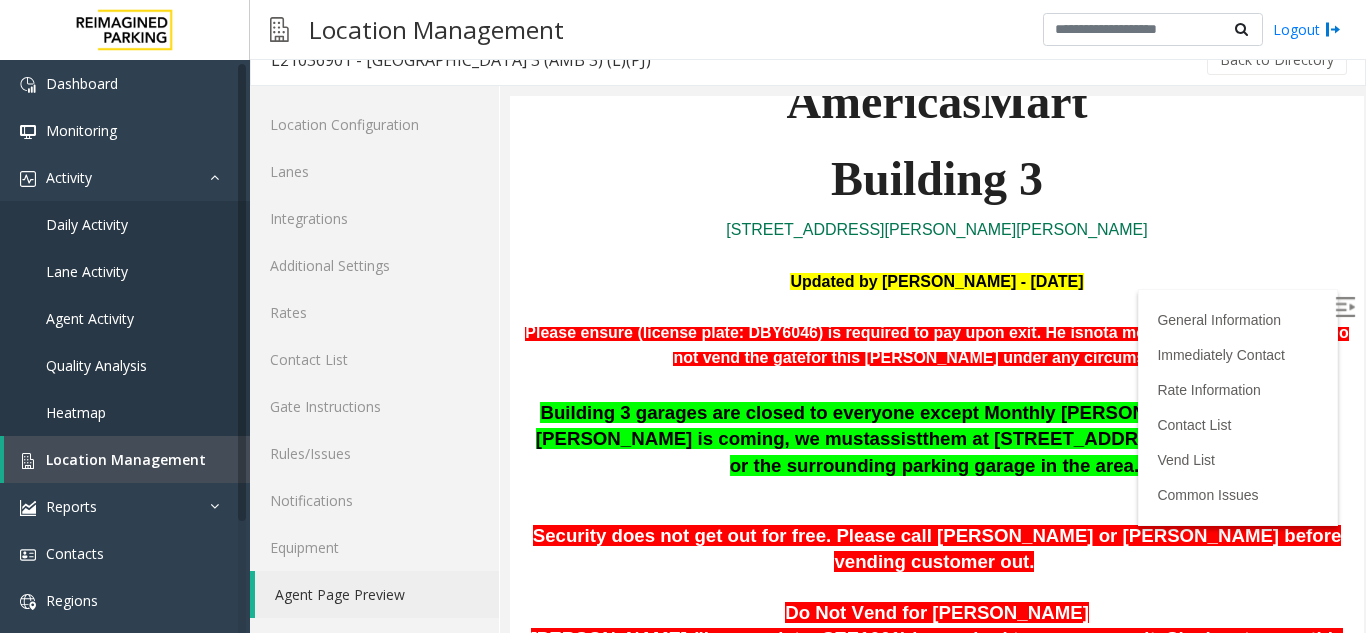 click at bounding box center [1347, 310] 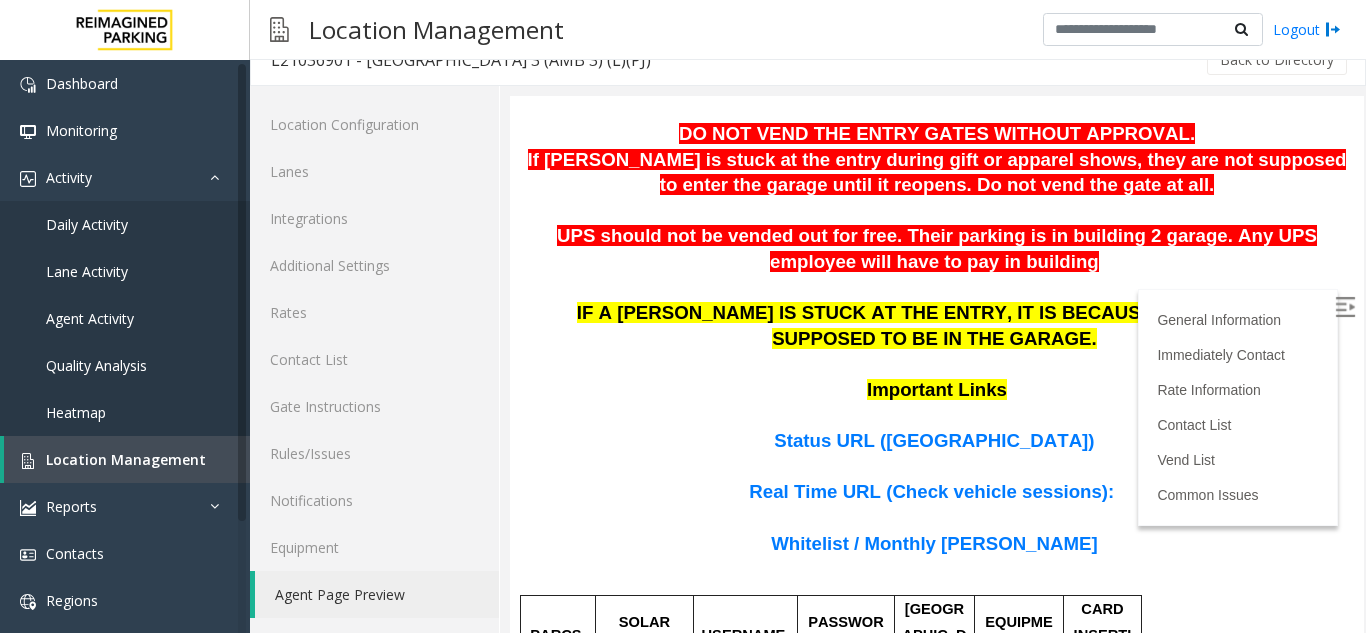 scroll, scrollTop: 1100, scrollLeft: 0, axis: vertical 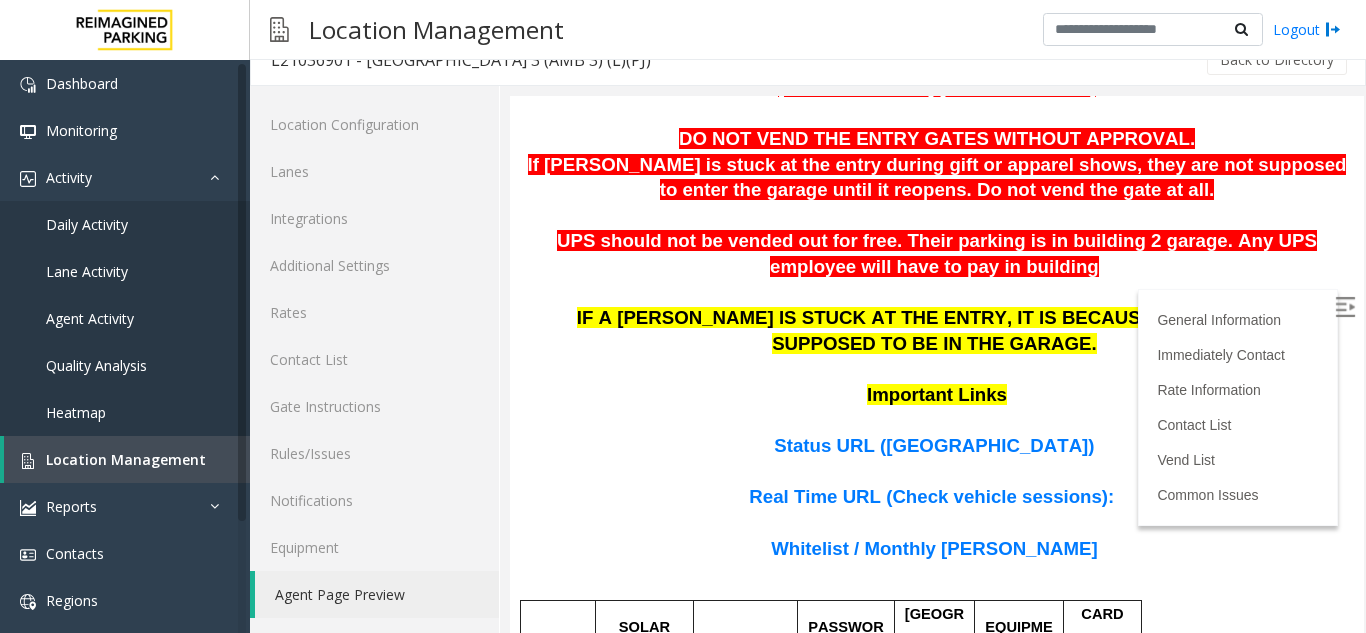 click on "Whitelist / Monthly [PERSON_NAME]" at bounding box center [934, 548] 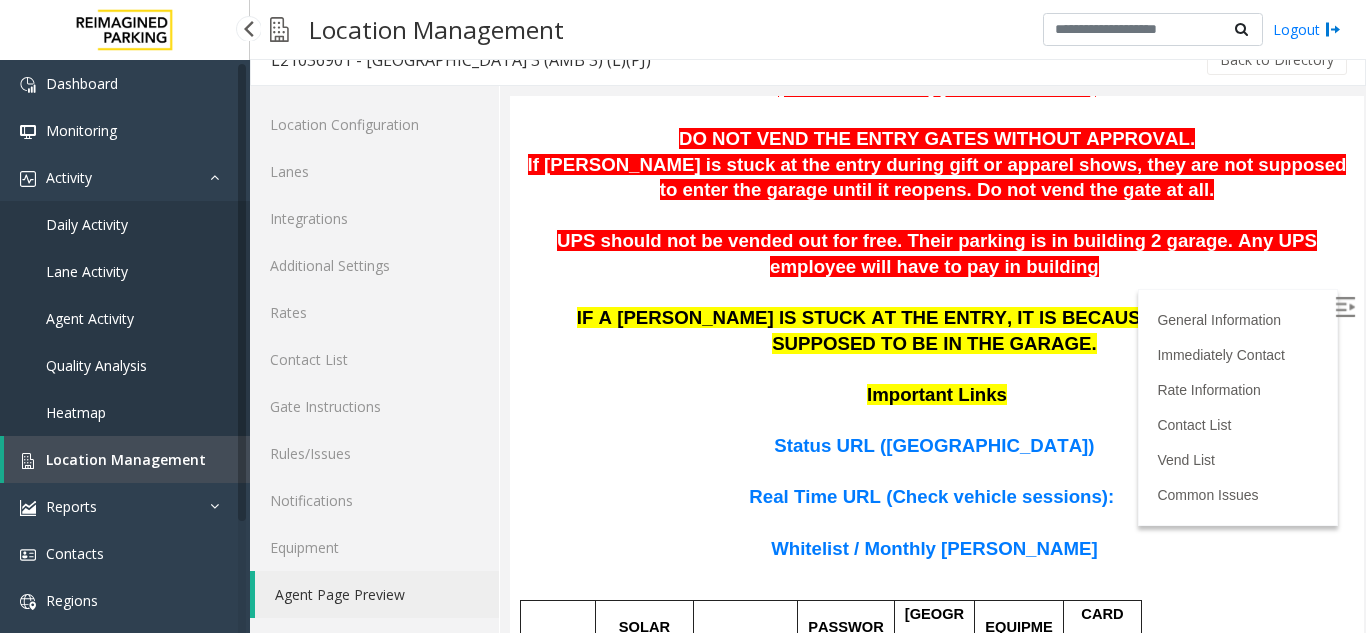 click on "Location Management" at bounding box center [126, 459] 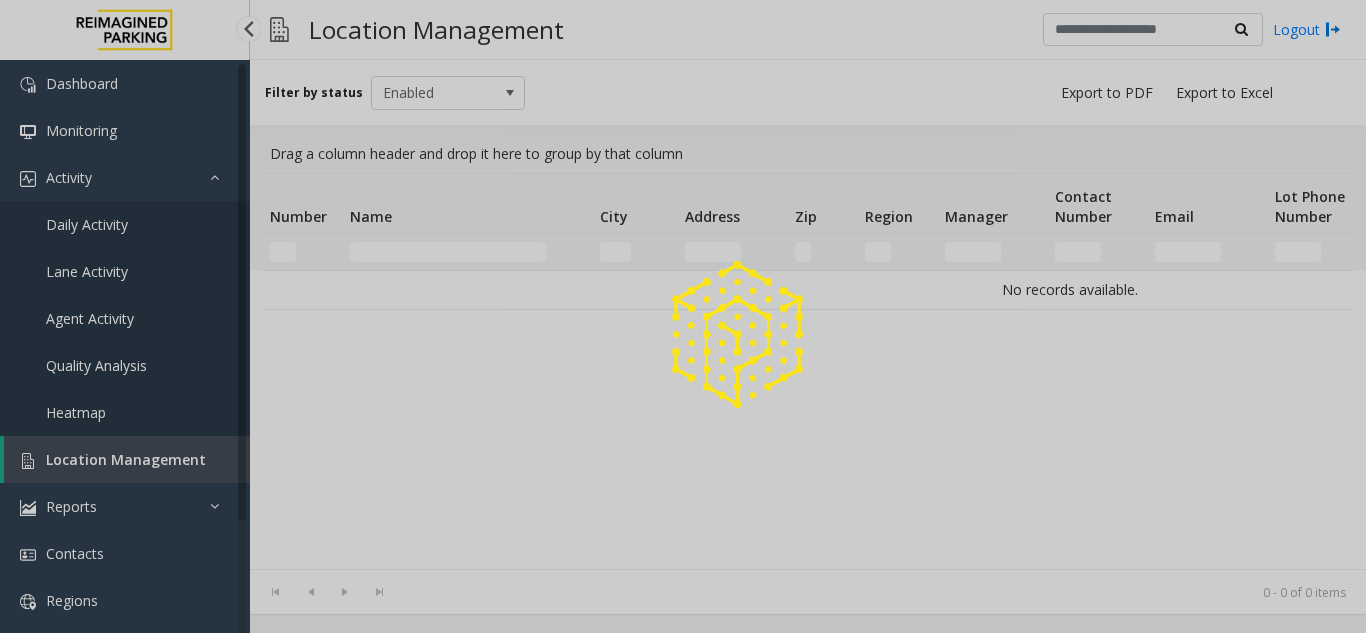 scroll, scrollTop: 0, scrollLeft: 0, axis: both 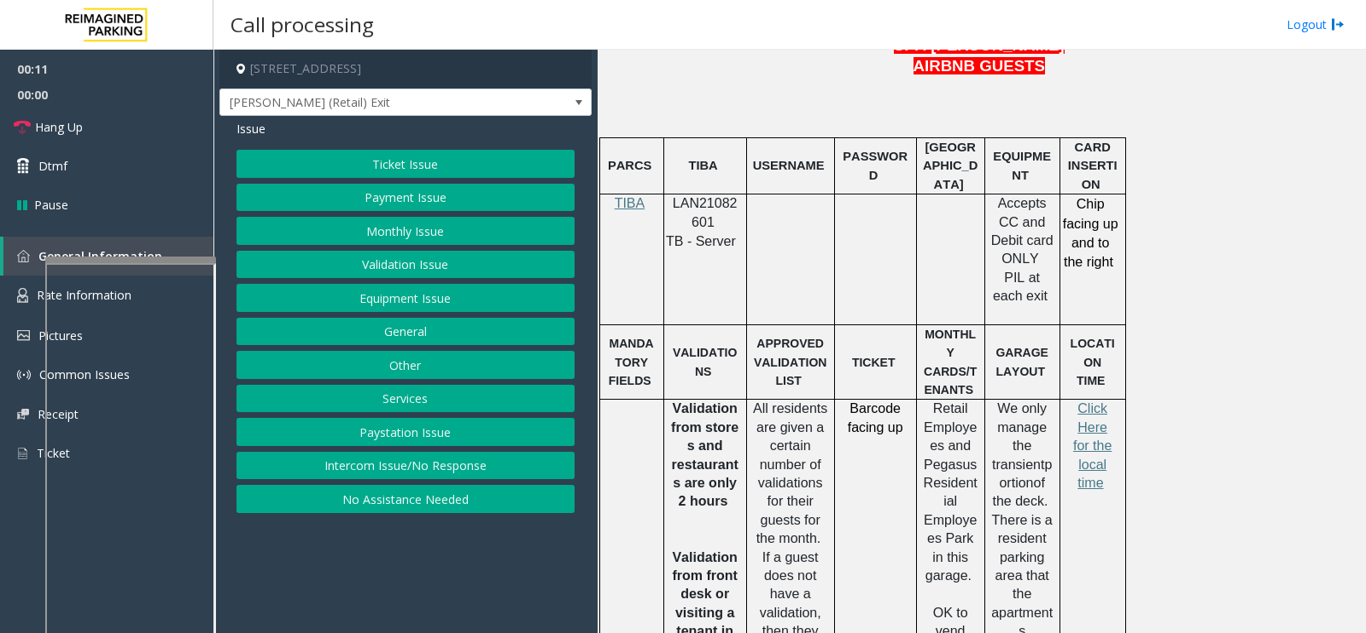 click 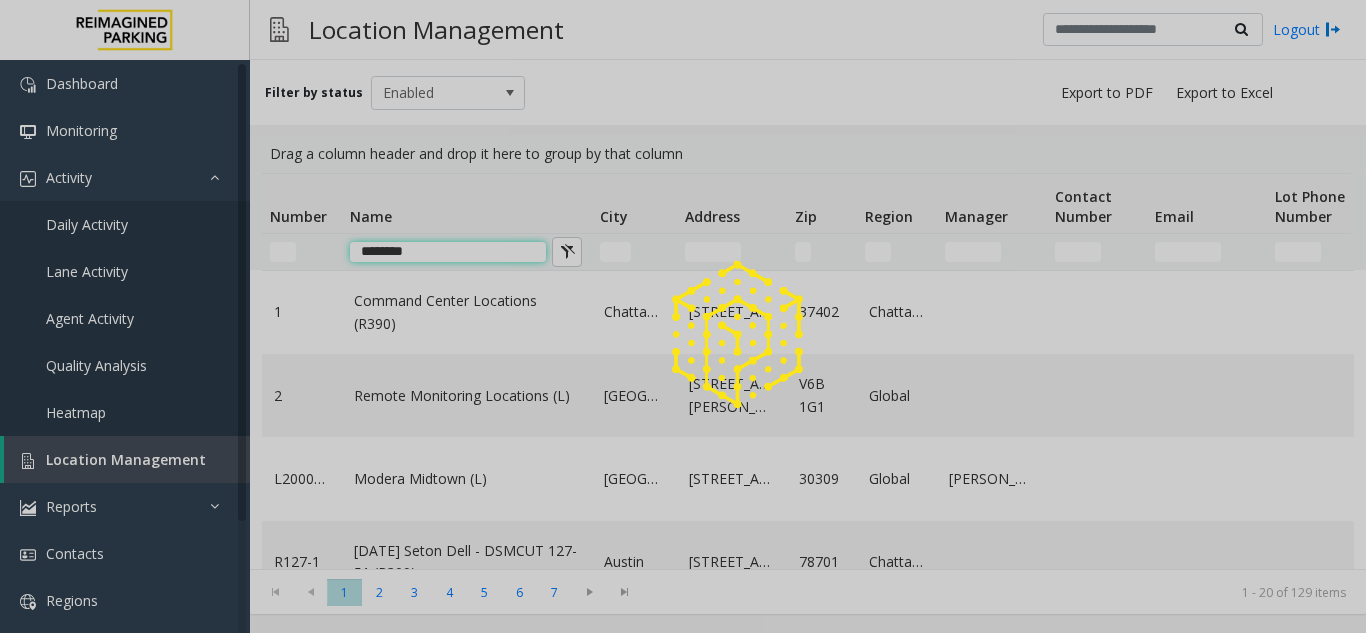 type on "********" 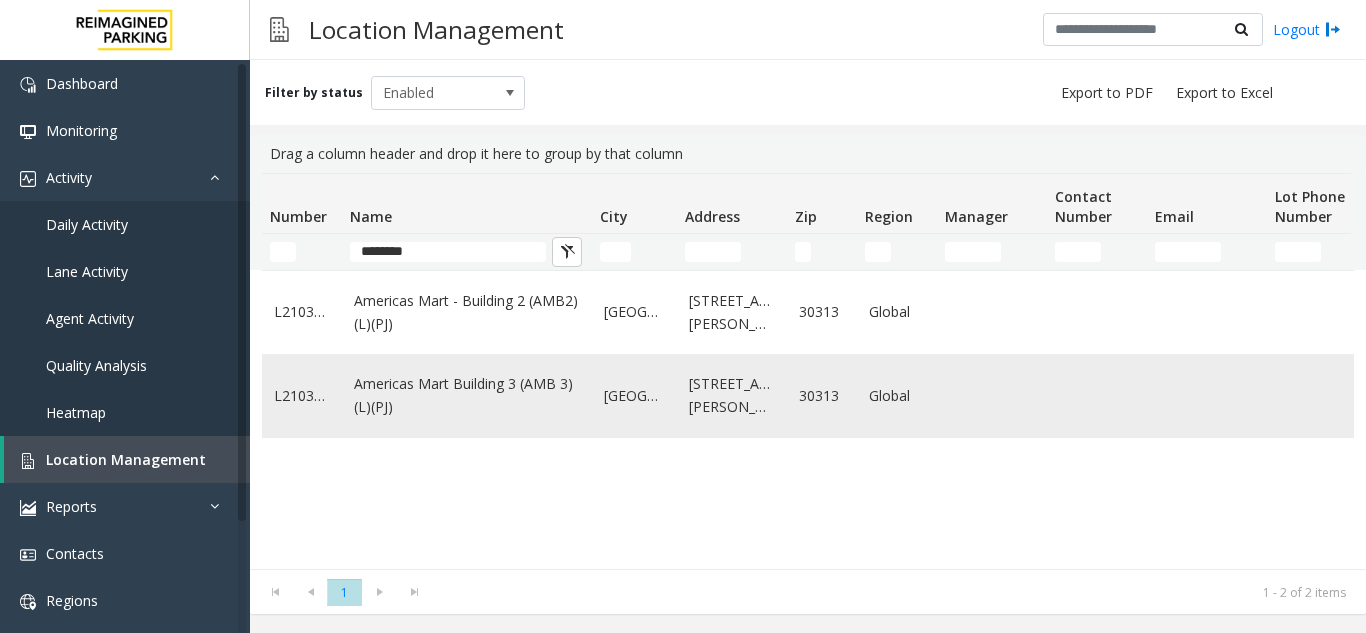 click on "Americas Mart Building  3 (AMB 3) (L)(PJ)" 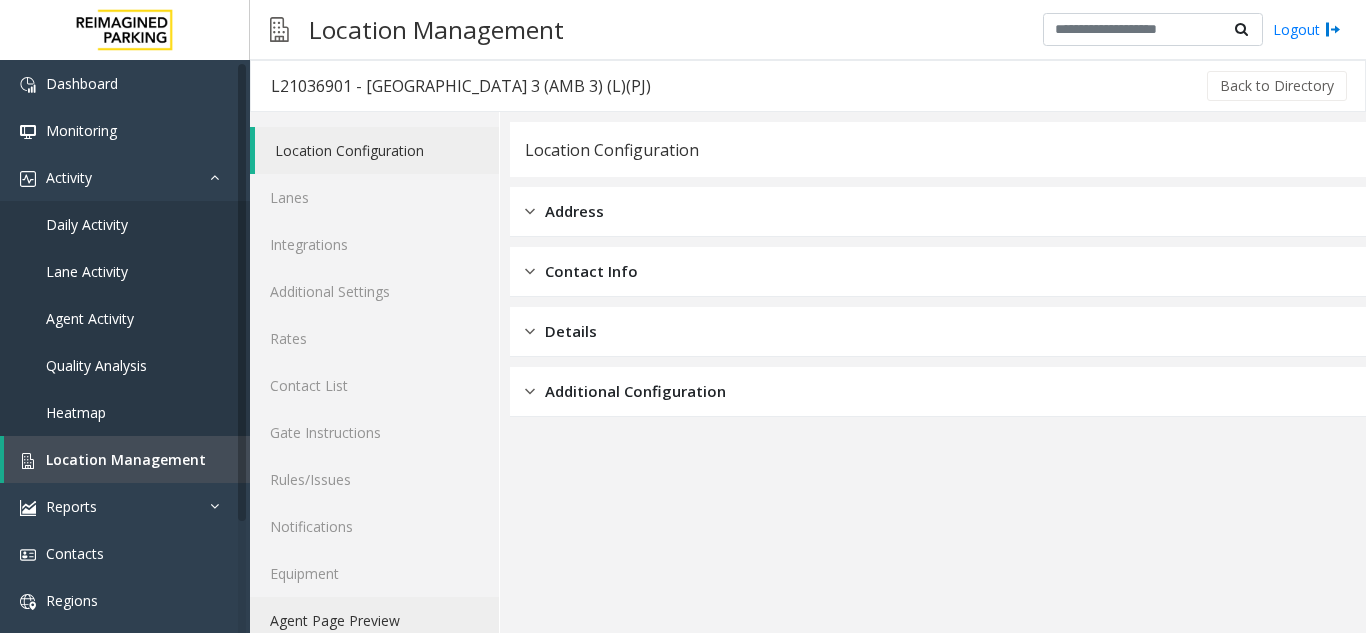 click on "Agent Page Preview" 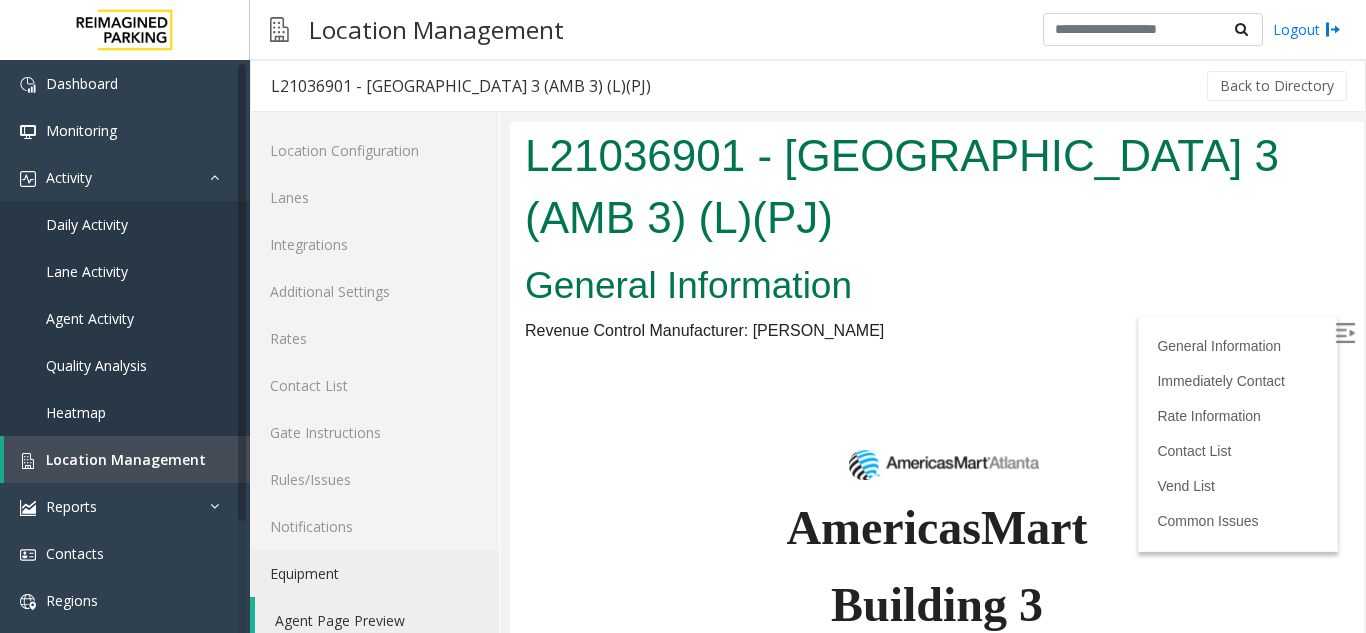 scroll, scrollTop: 700, scrollLeft: 0, axis: vertical 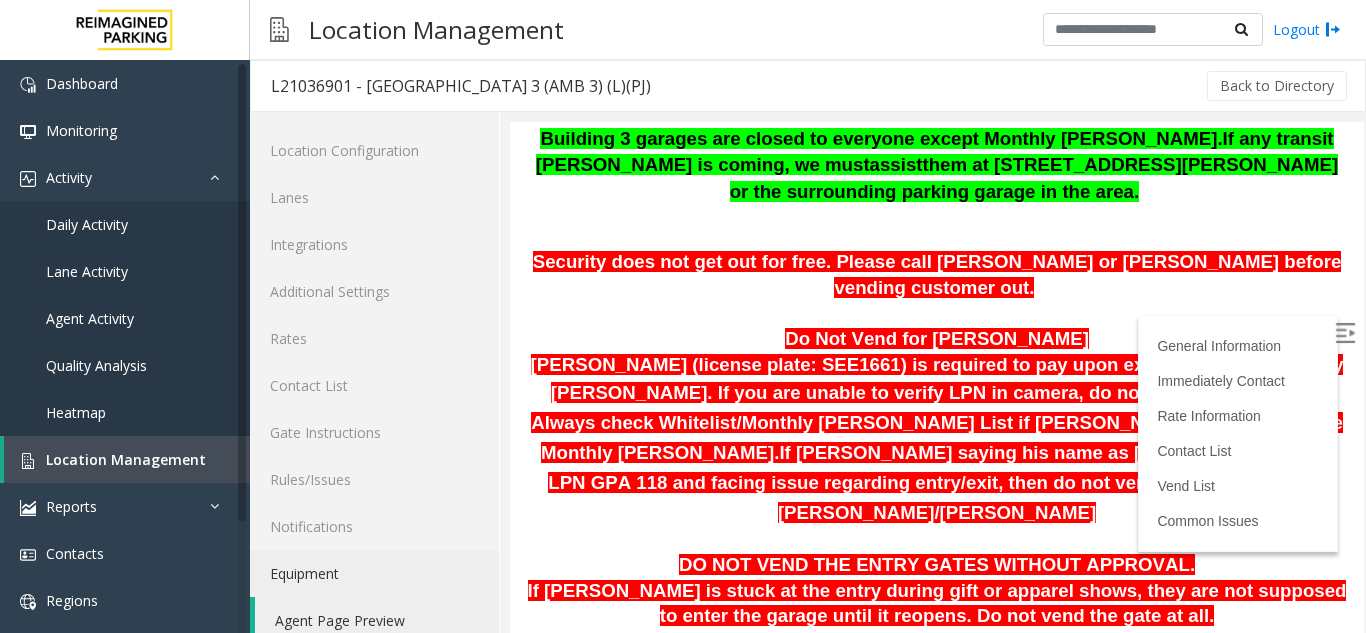 click at bounding box center (1345, 333) 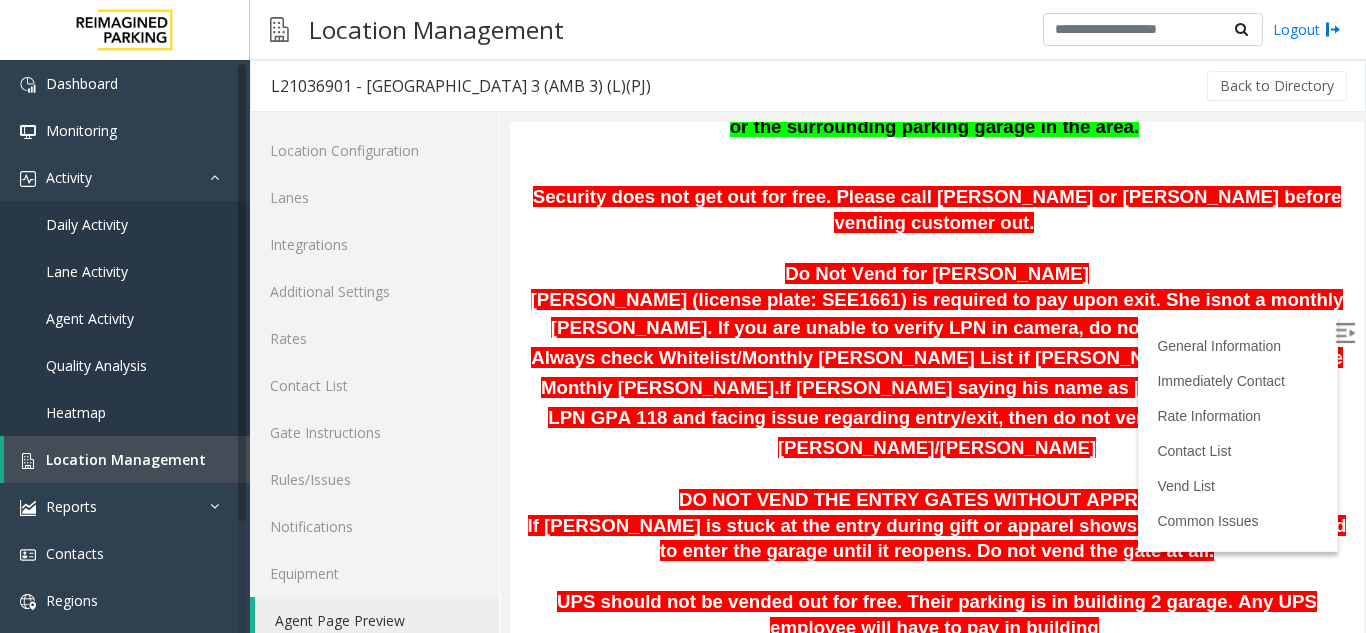 scroll, scrollTop: 800, scrollLeft: 0, axis: vertical 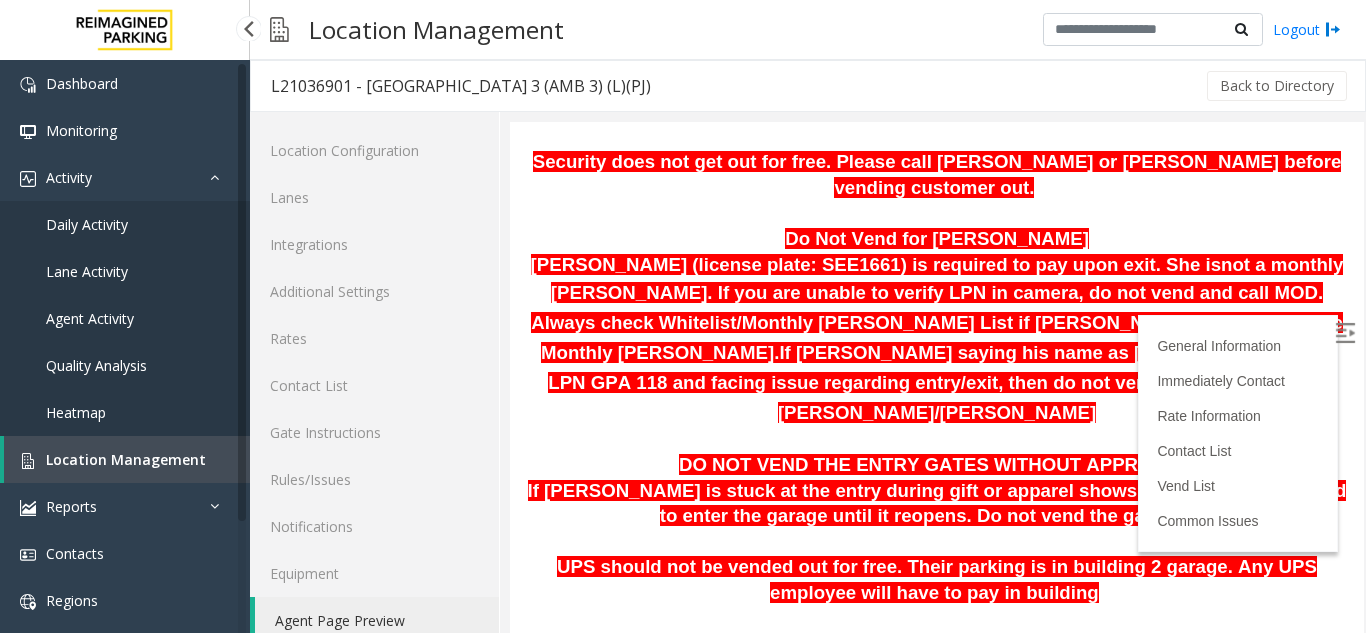 click on "Location Management" at bounding box center (127, 459) 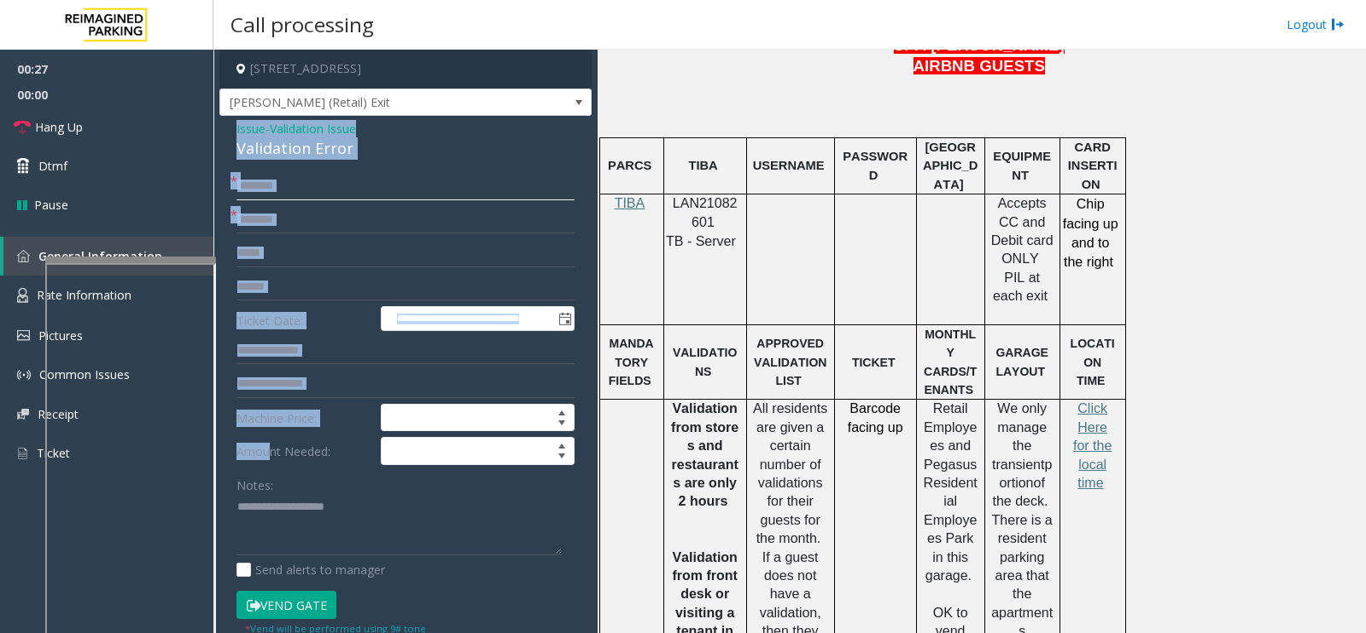 click 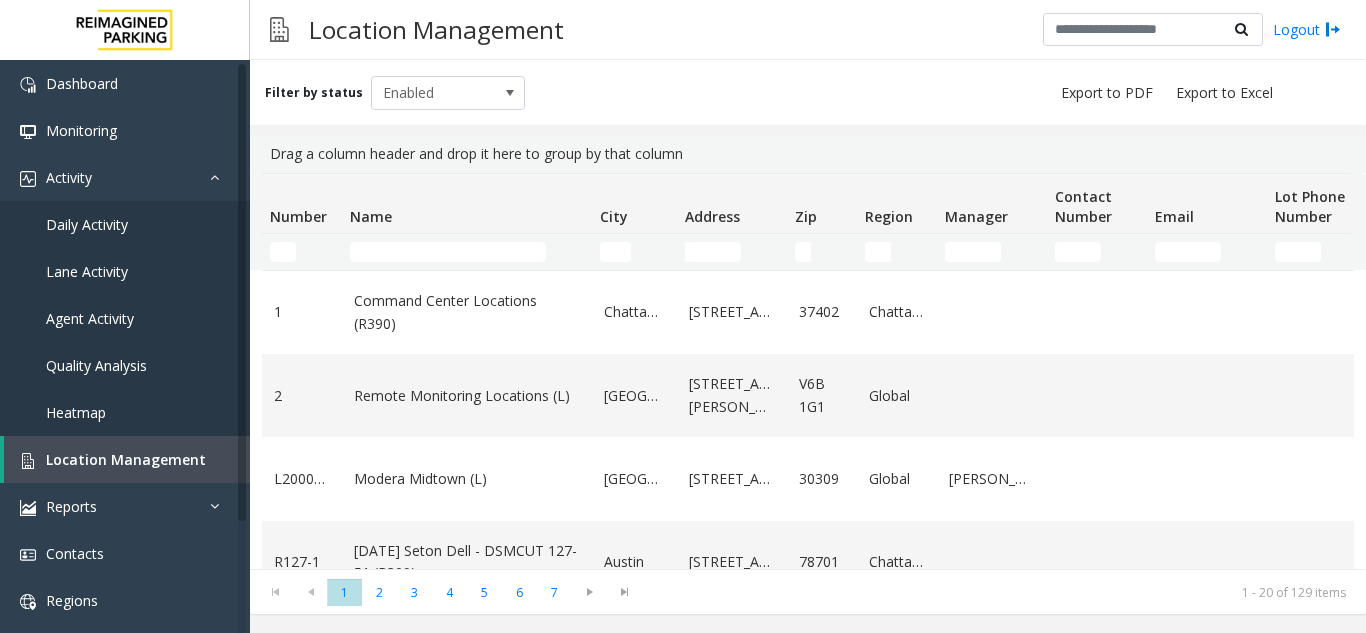 scroll, scrollTop: 248, scrollLeft: 0, axis: vertical 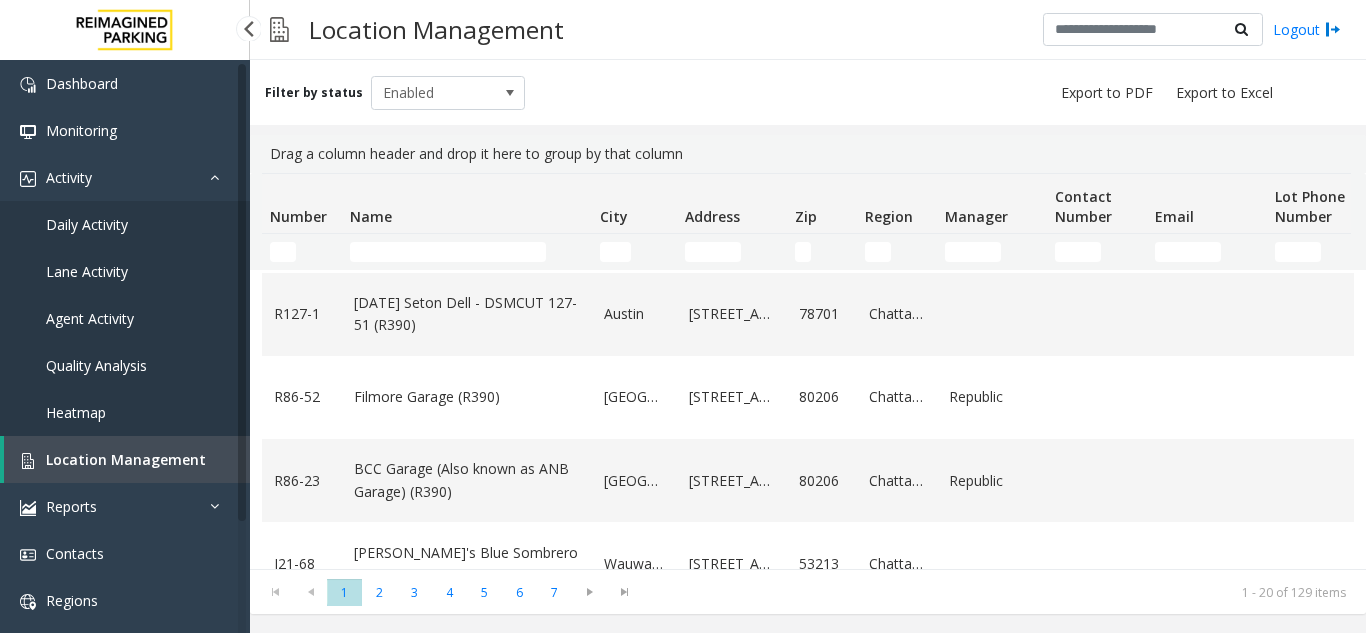 click on "Location Management" at bounding box center [126, 459] 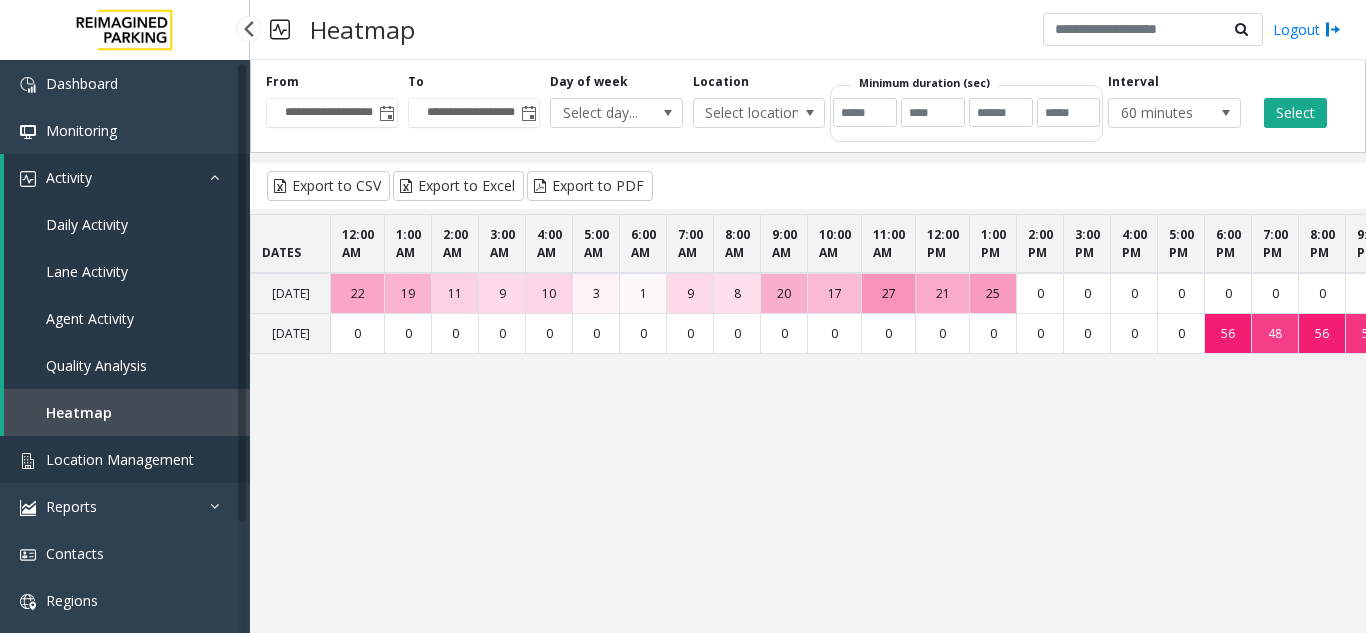 click on "Location Management" at bounding box center (125, 459) 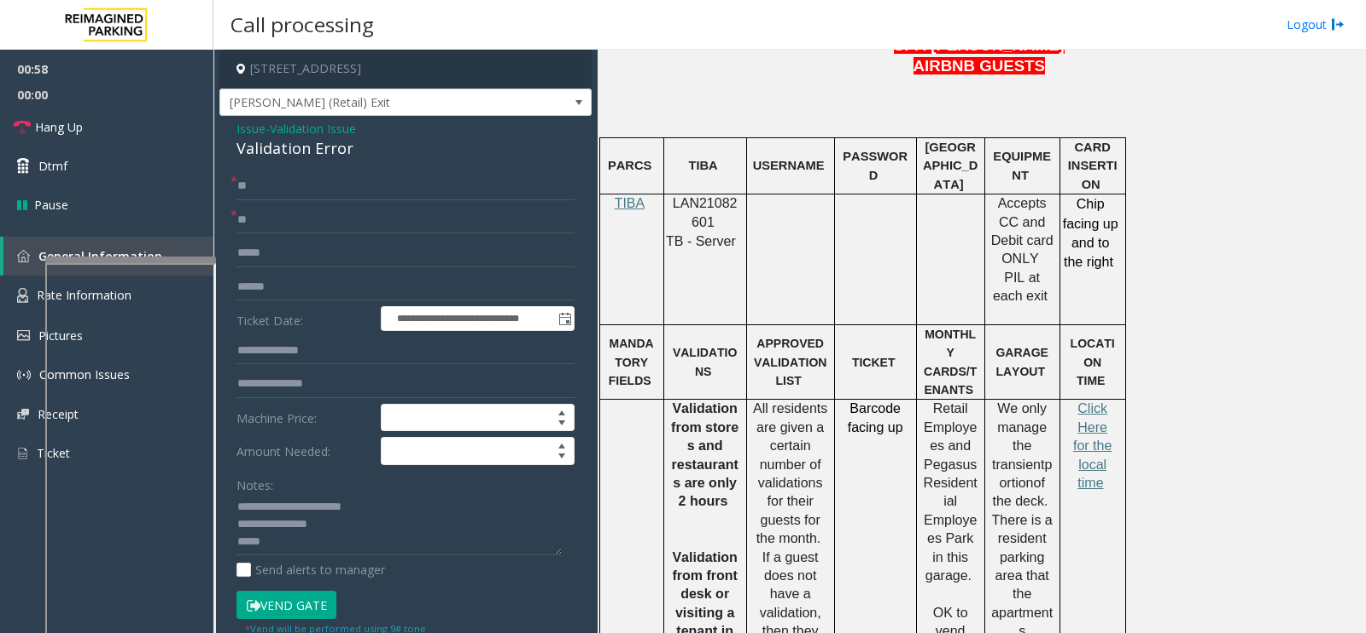 click 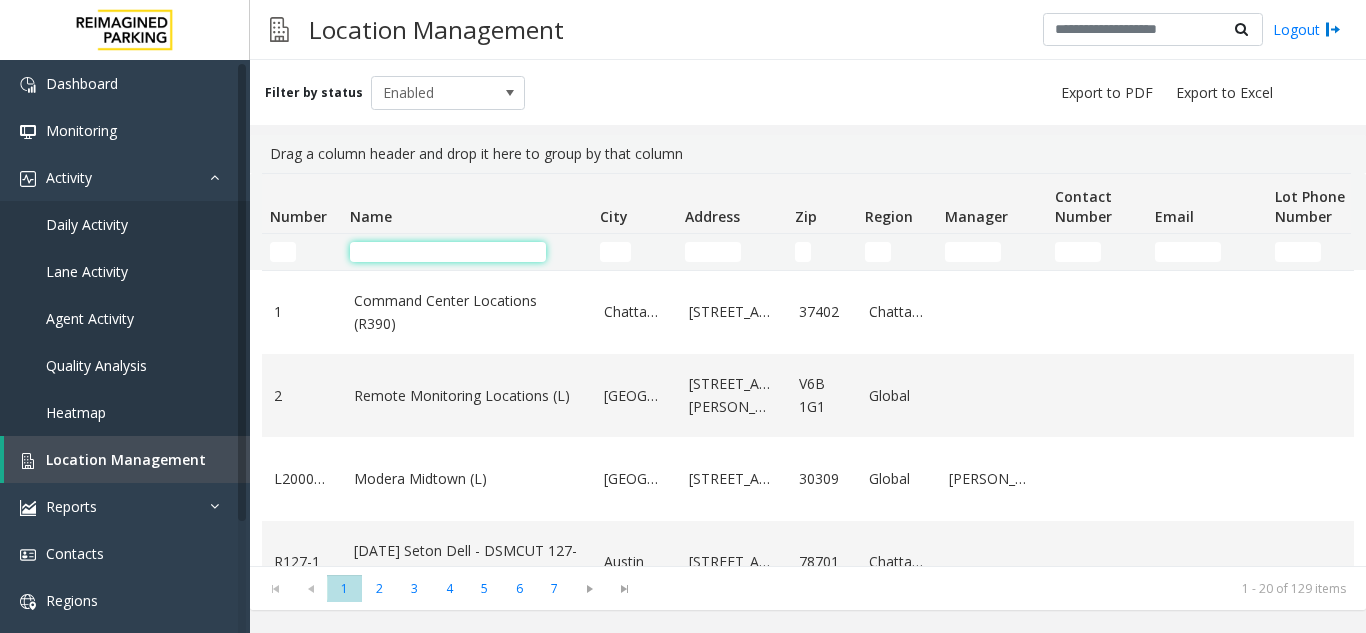 click 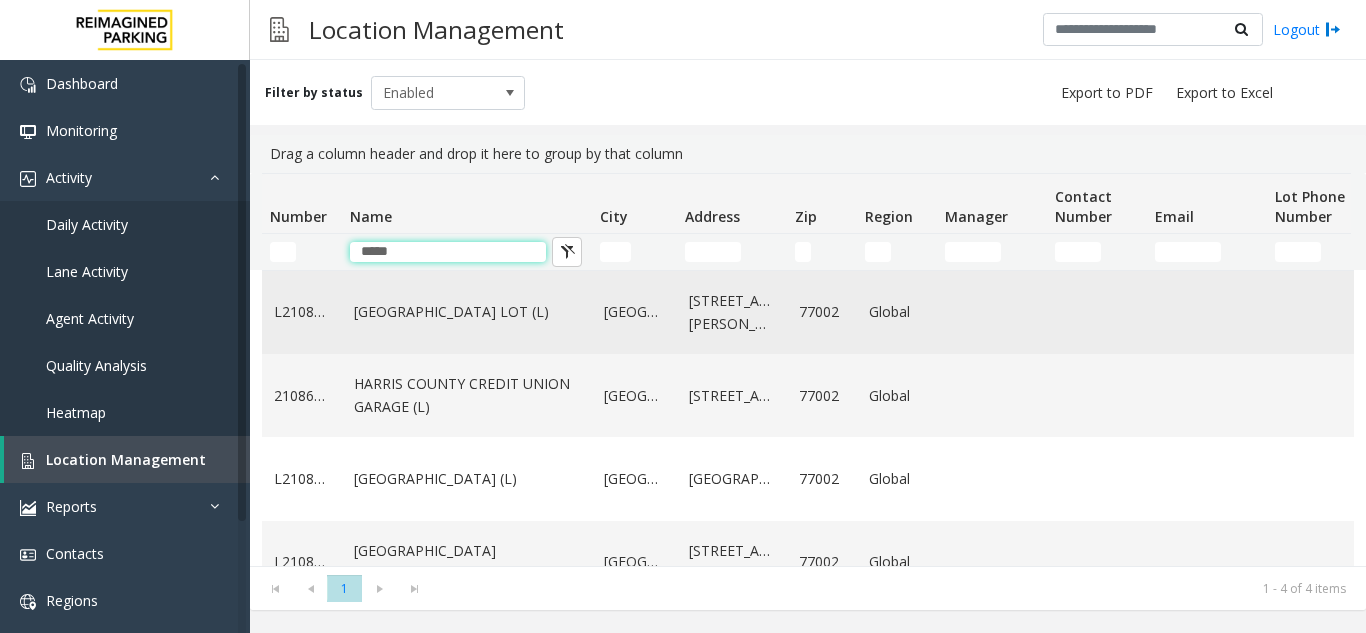 type on "*****" 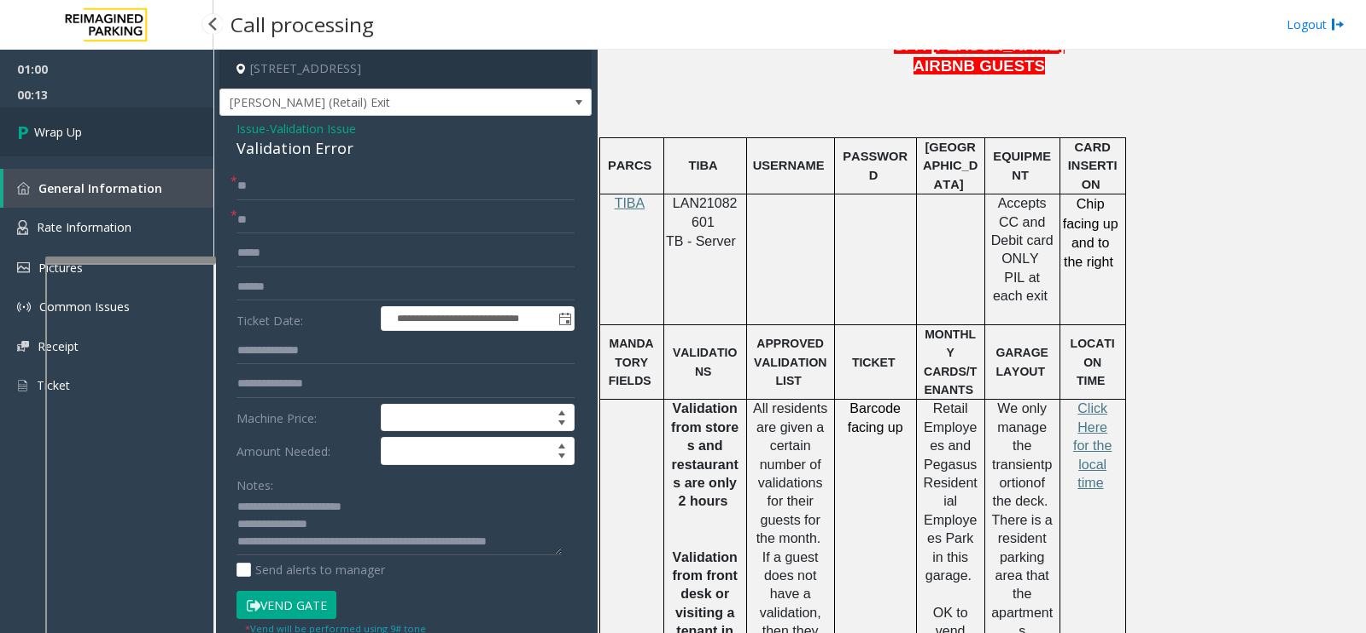 click on "[GEOGRAPHIC_DATA] LOT (L)" 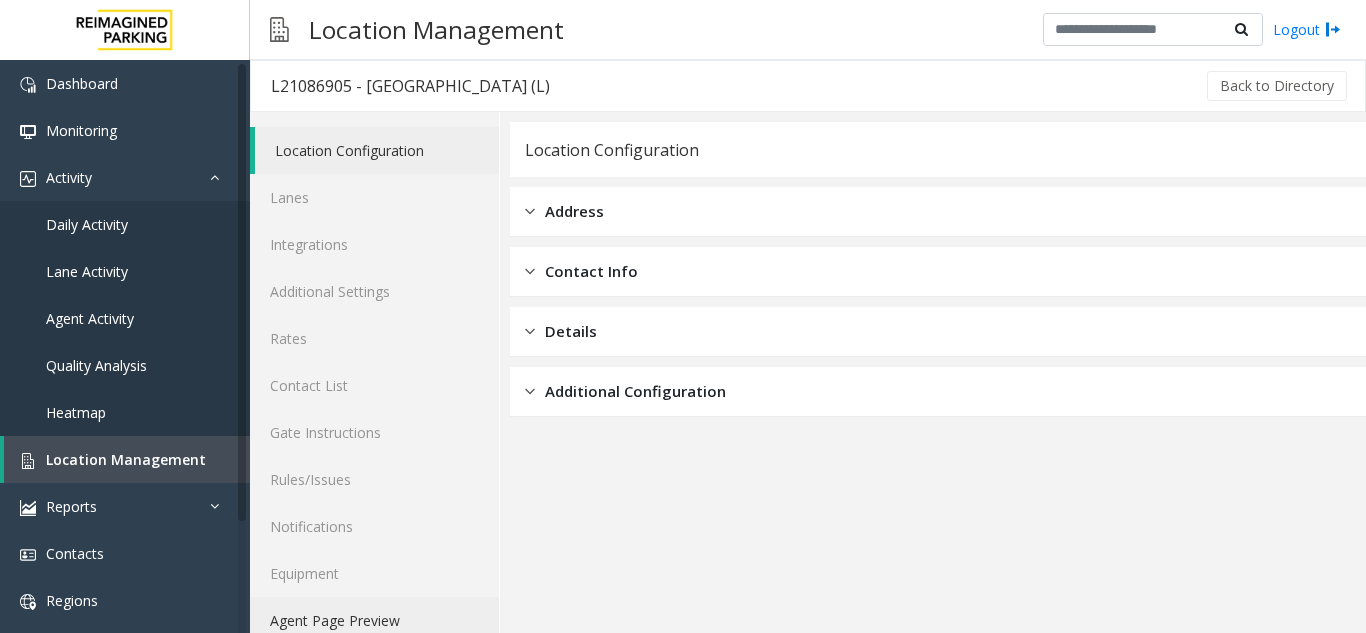 click on "Agent Page Preview" 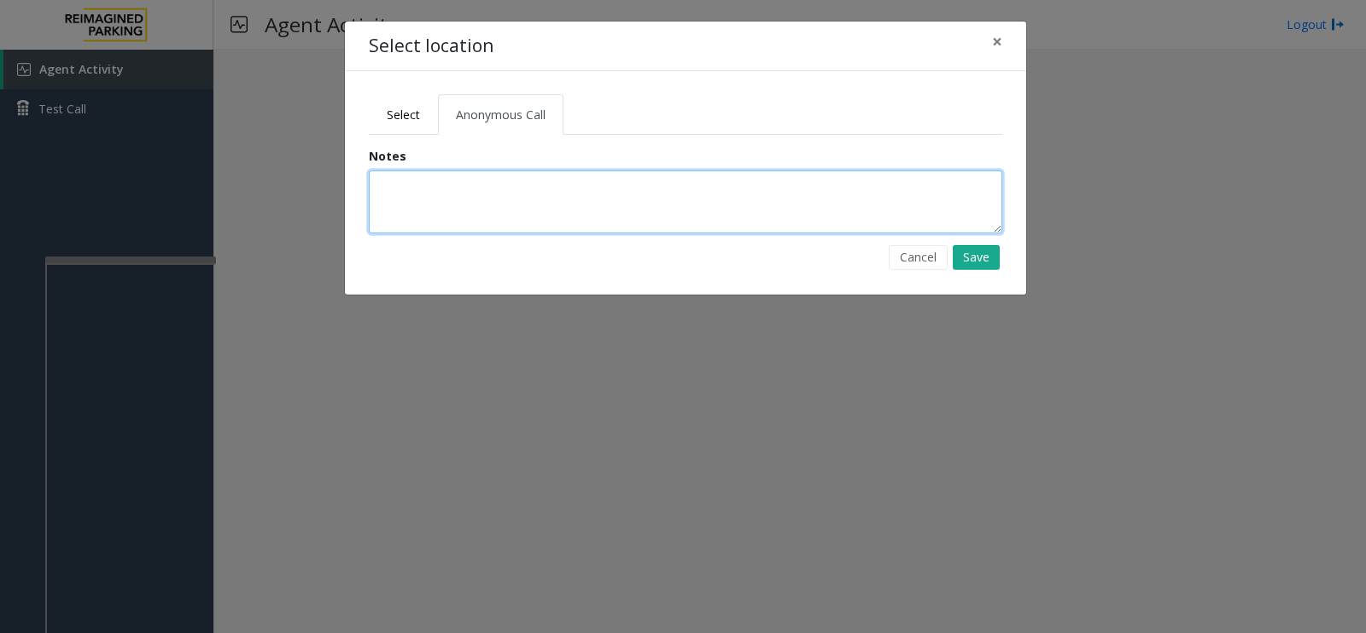 scroll, scrollTop: 0, scrollLeft: 0, axis: both 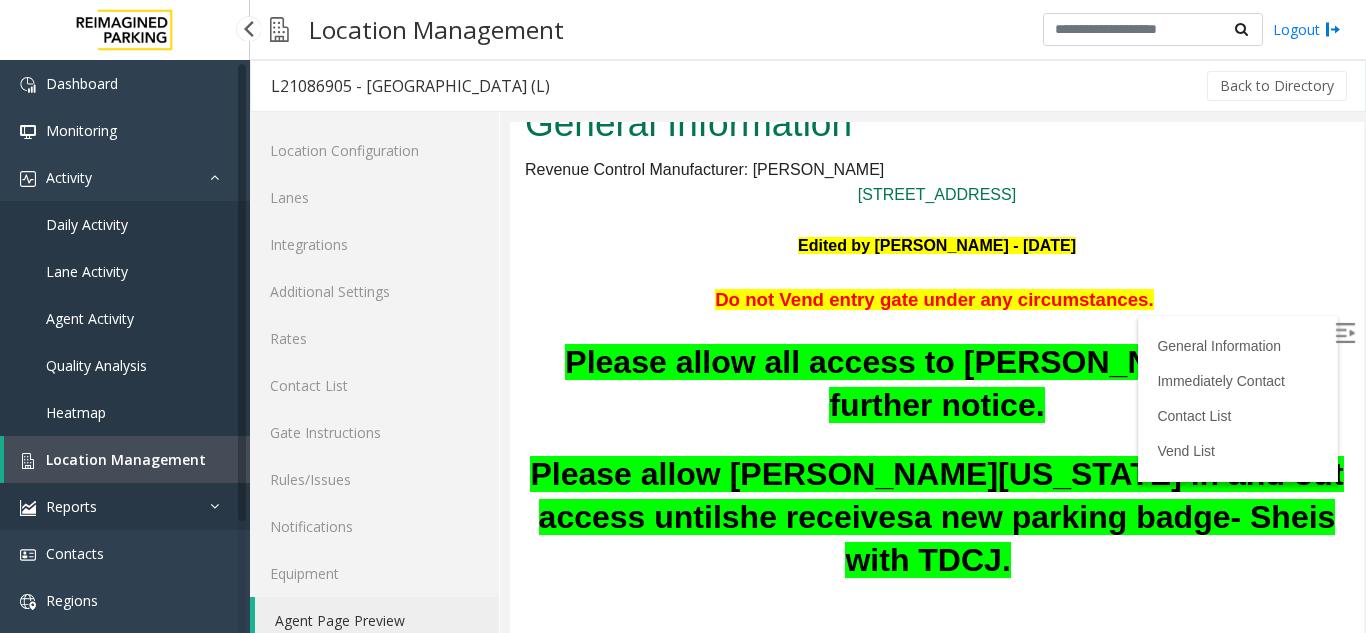 click on "Reports" at bounding box center [125, 506] 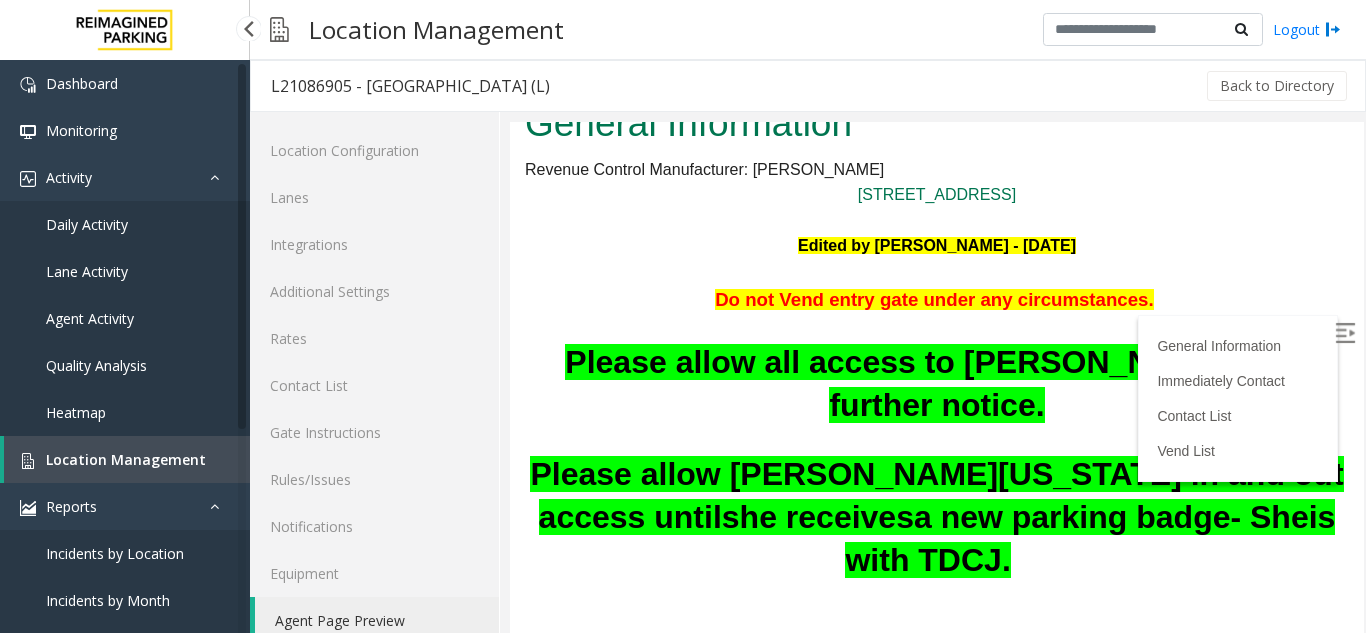 click on "Location Management" at bounding box center [126, 459] 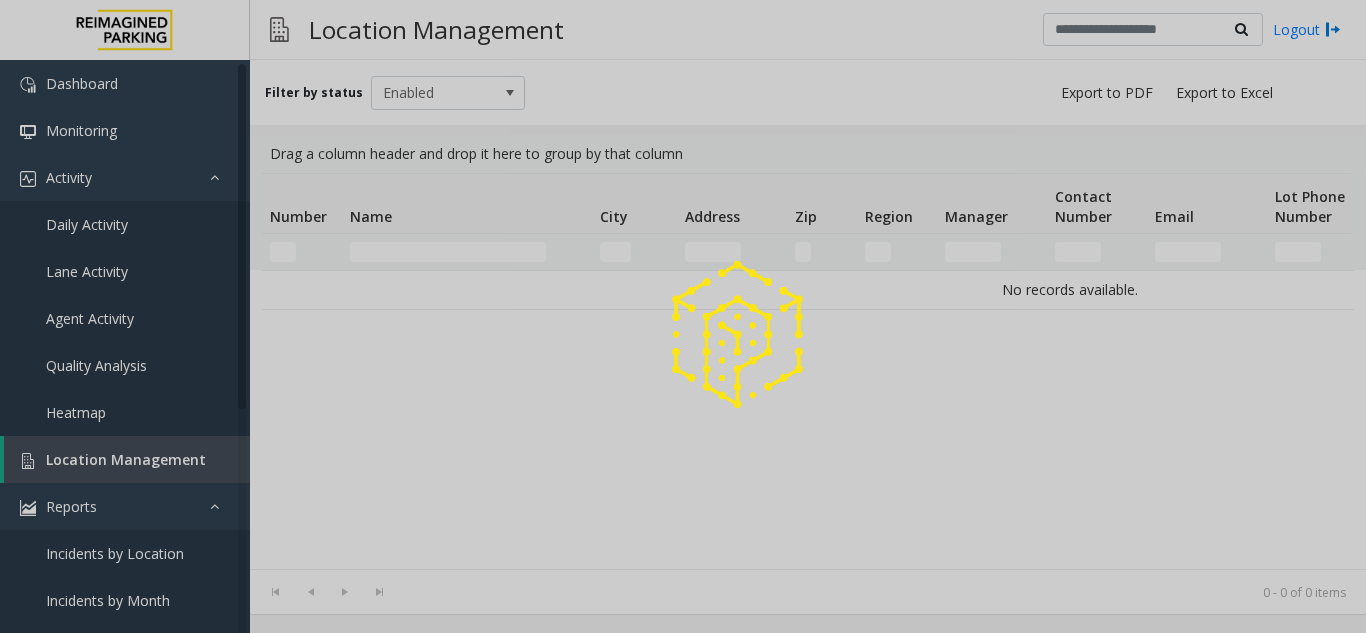 click 